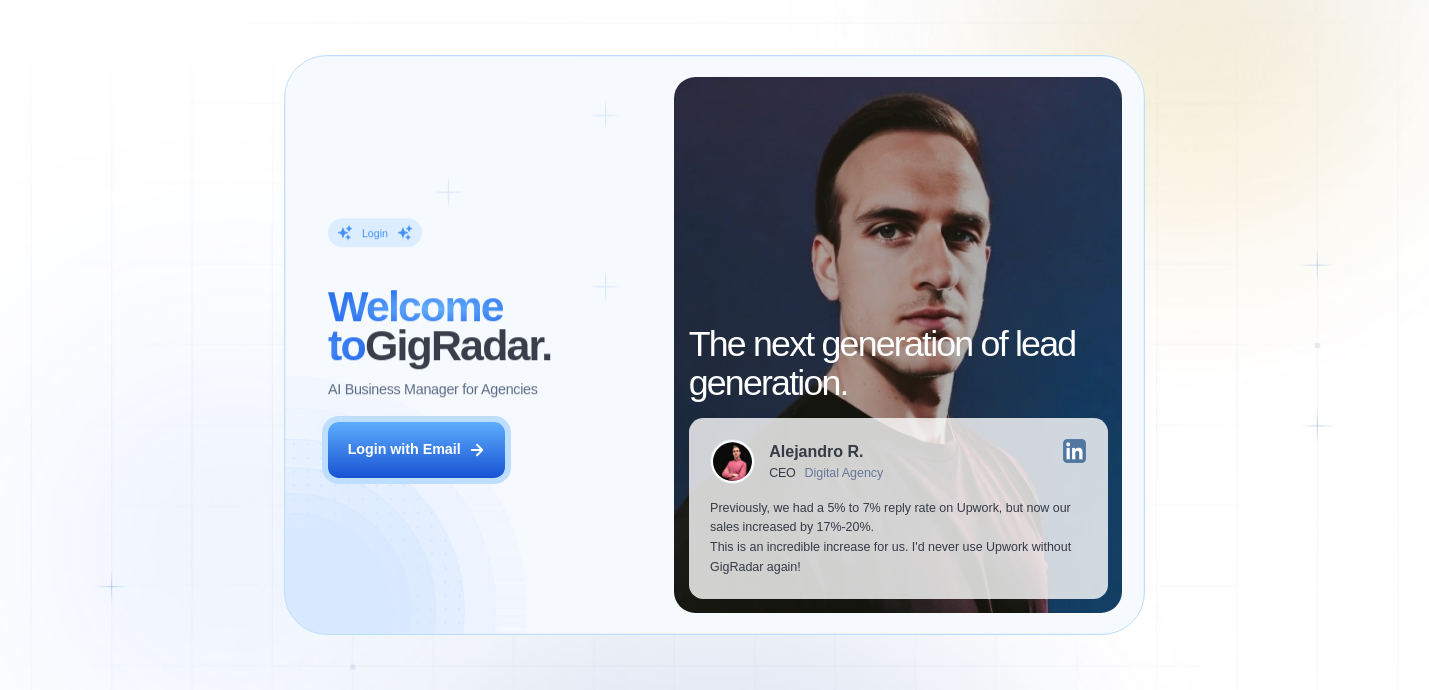 scroll, scrollTop: 0, scrollLeft: 0, axis: both 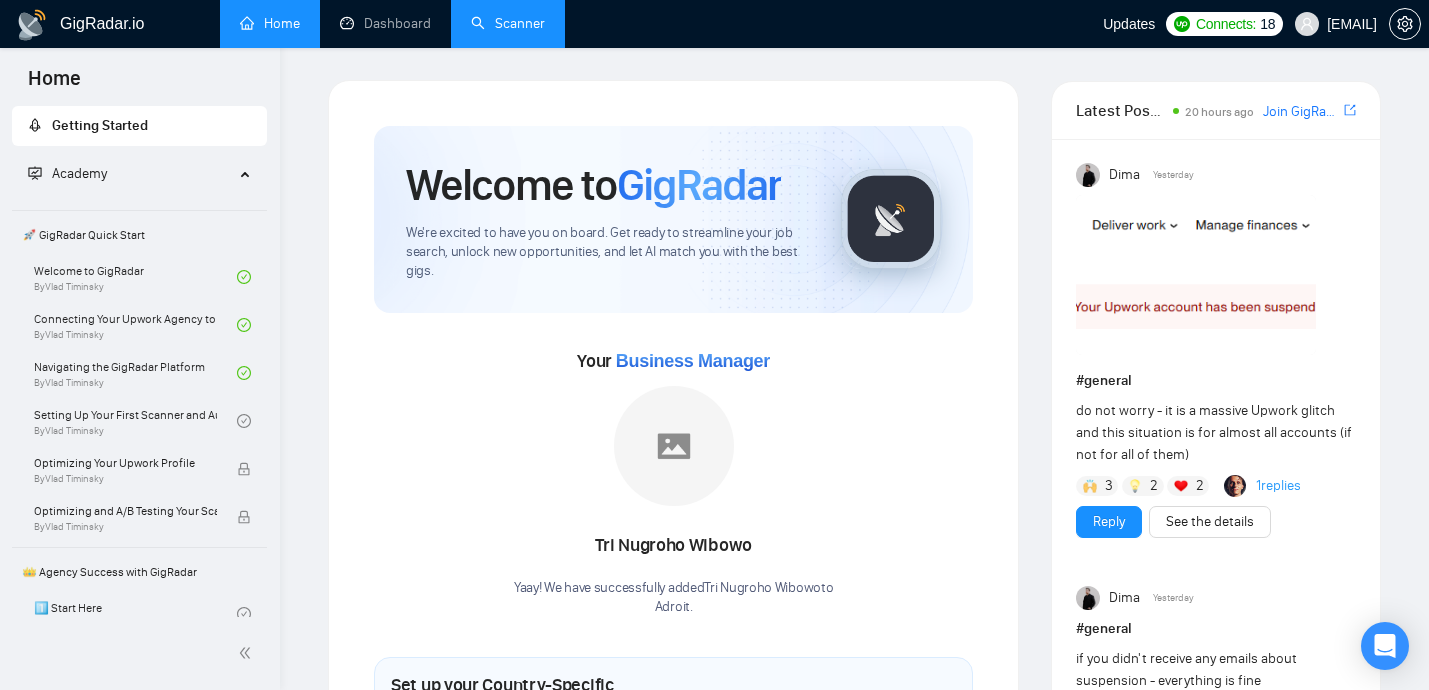 click on "Scanner" at bounding box center [508, 23] 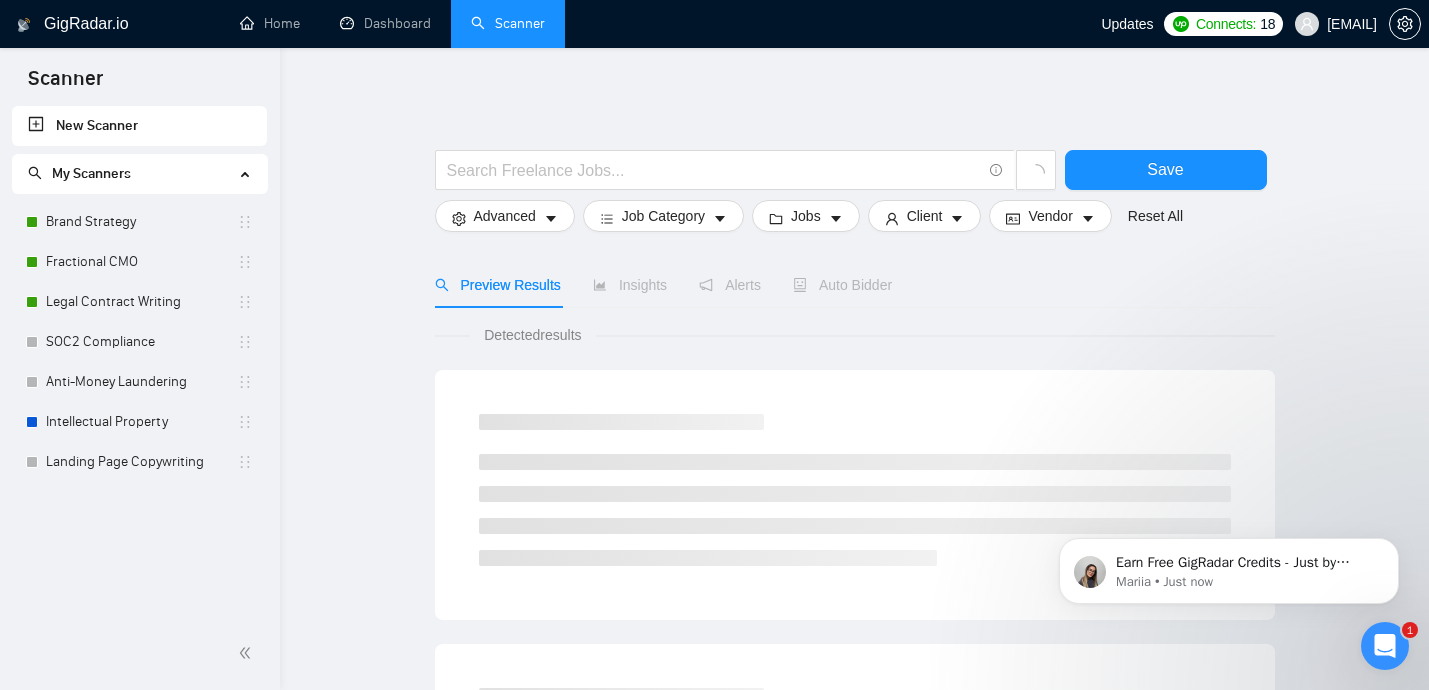 scroll, scrollTop: 0, scrollLeft: 0, axis: both 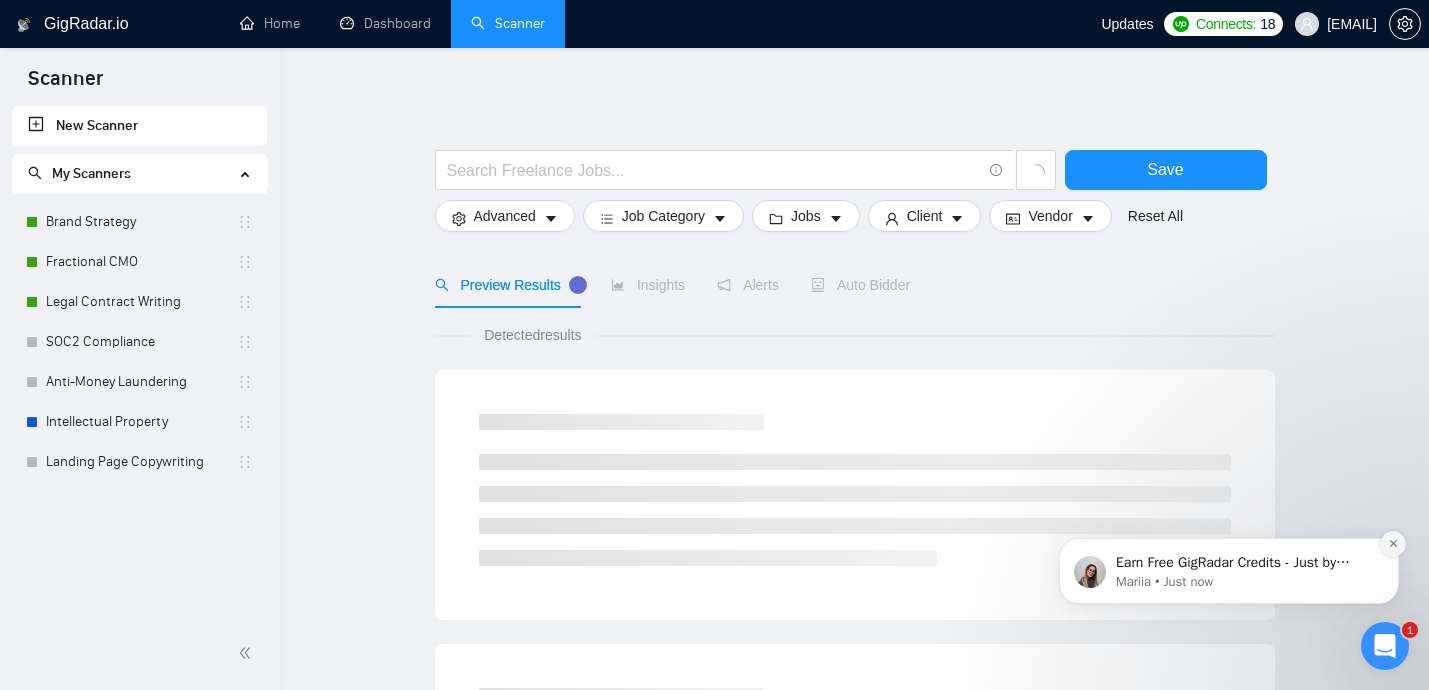 click 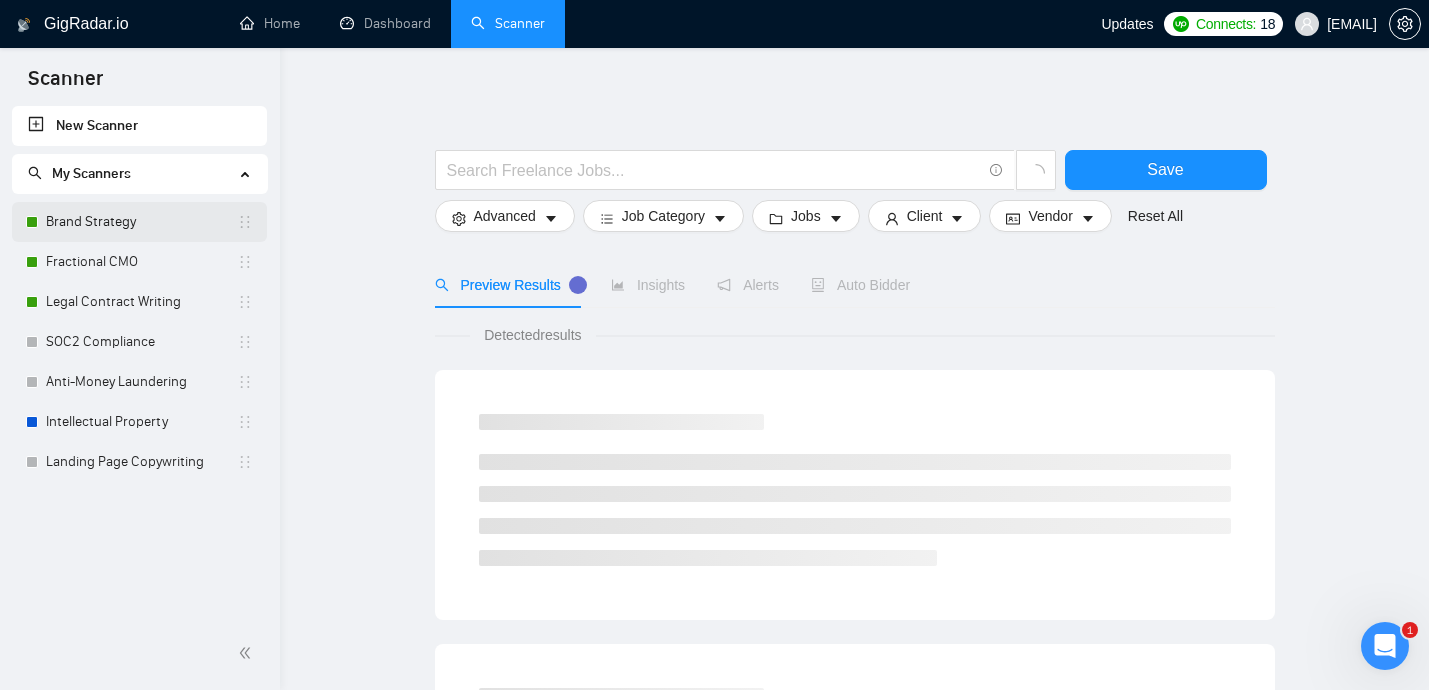 click on "Brand Strategy" at bounding box center [141, 222] 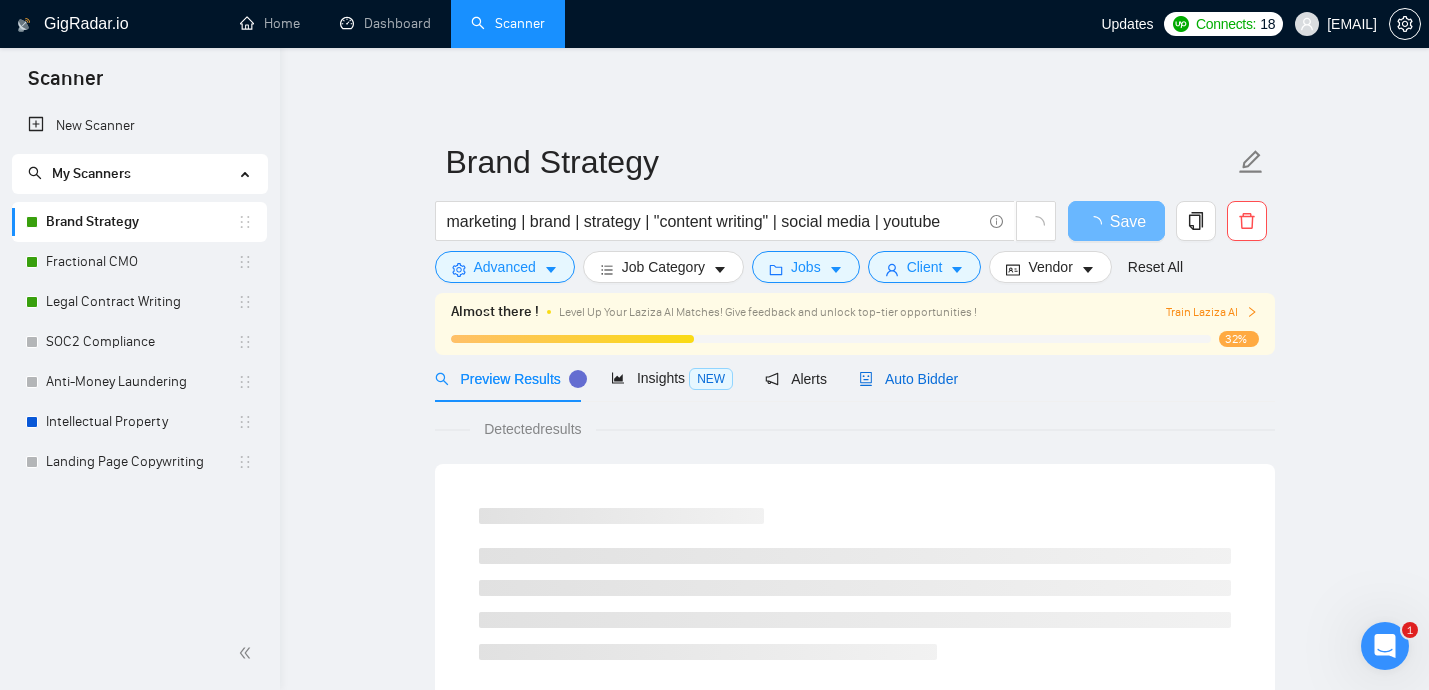 click on "Auto Bidder" at bounding box center [908, 379] 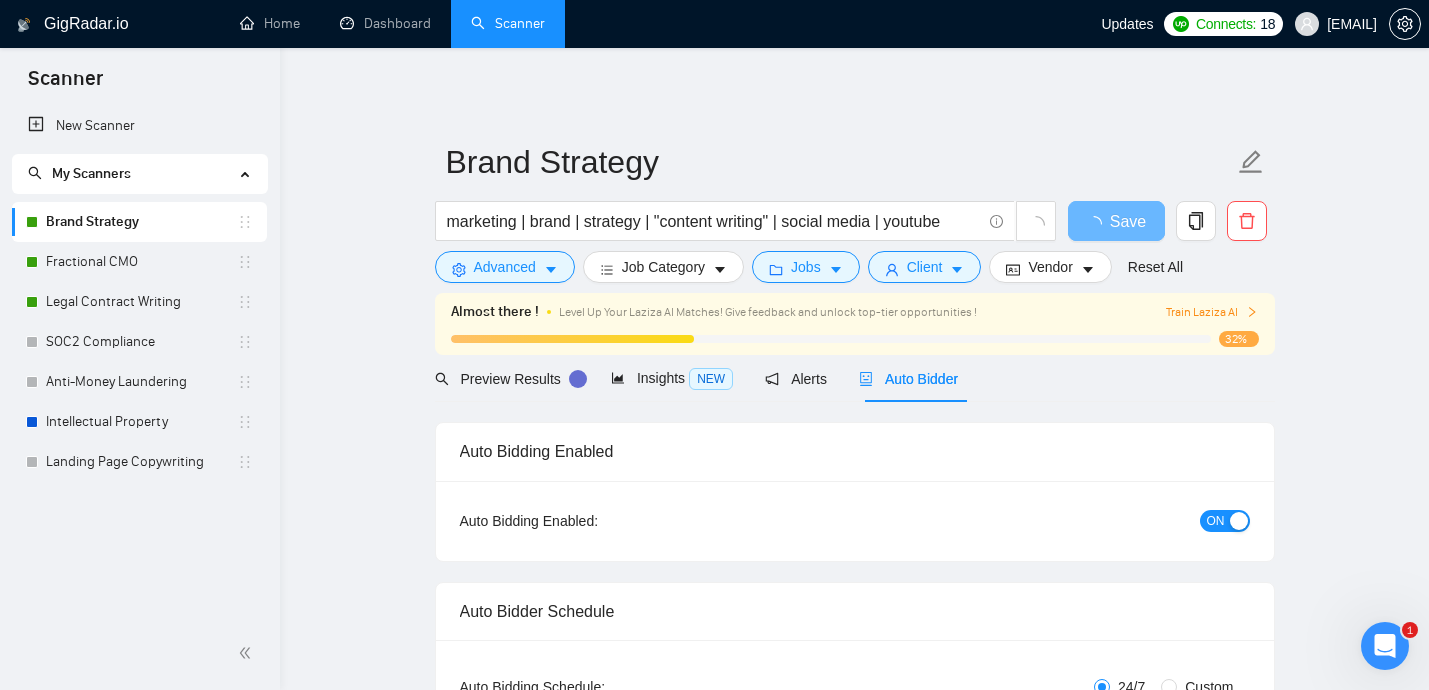 click on "ON" at bounding box center (1216, 521) 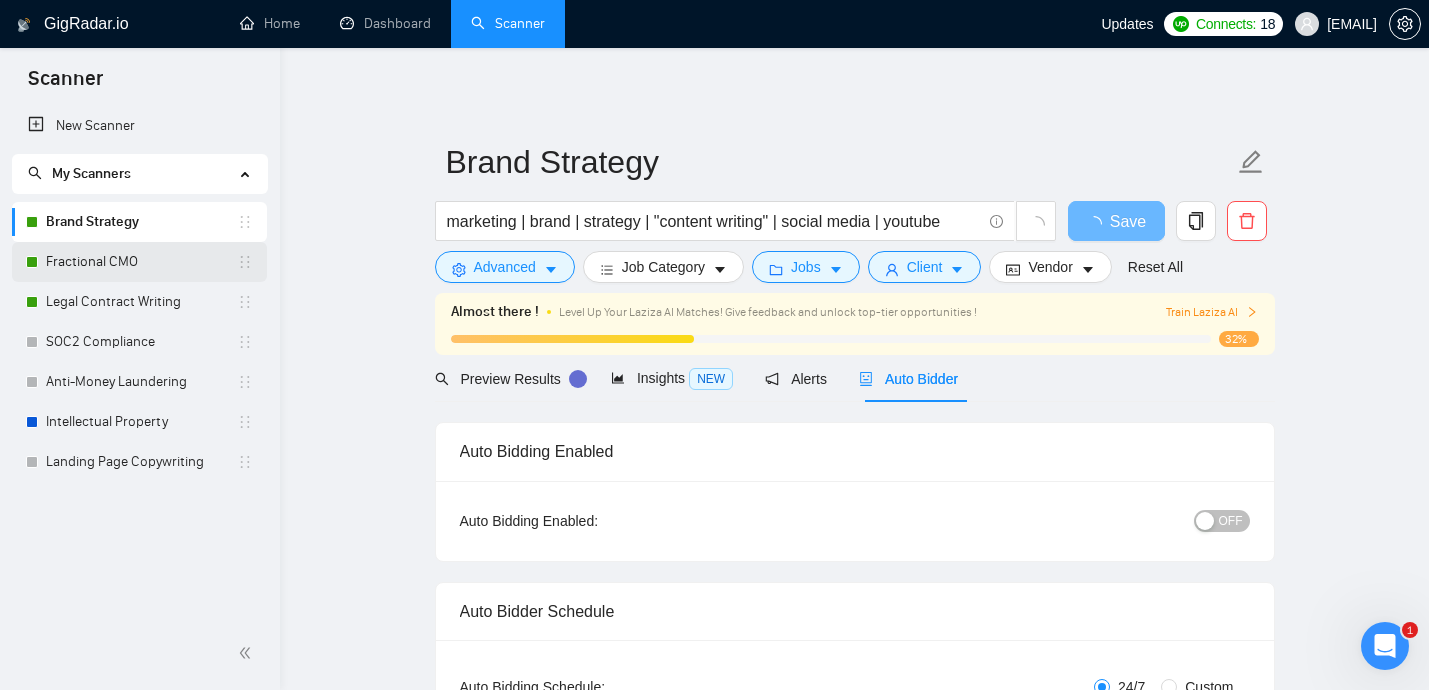 click on "Fractional CMO" at bounding box center [141, 262] 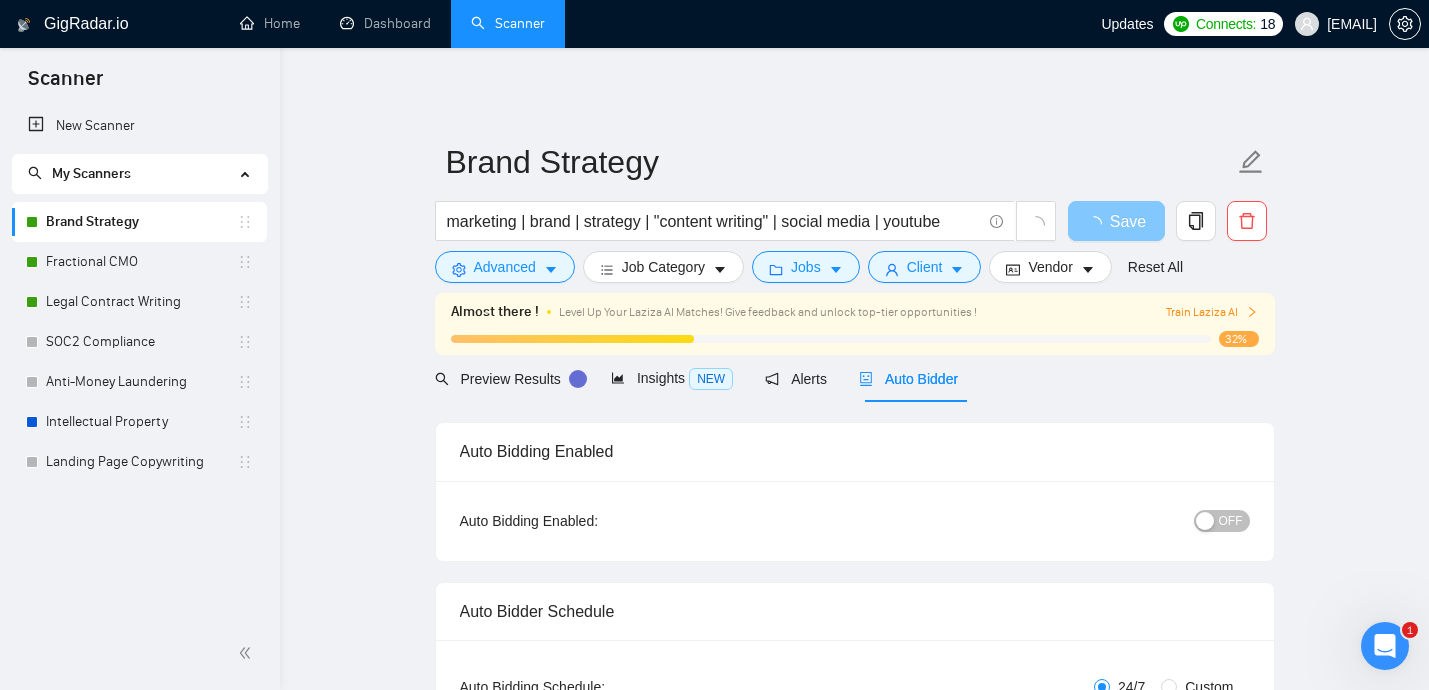 click on "Save" at bounding box center (1128, 221) 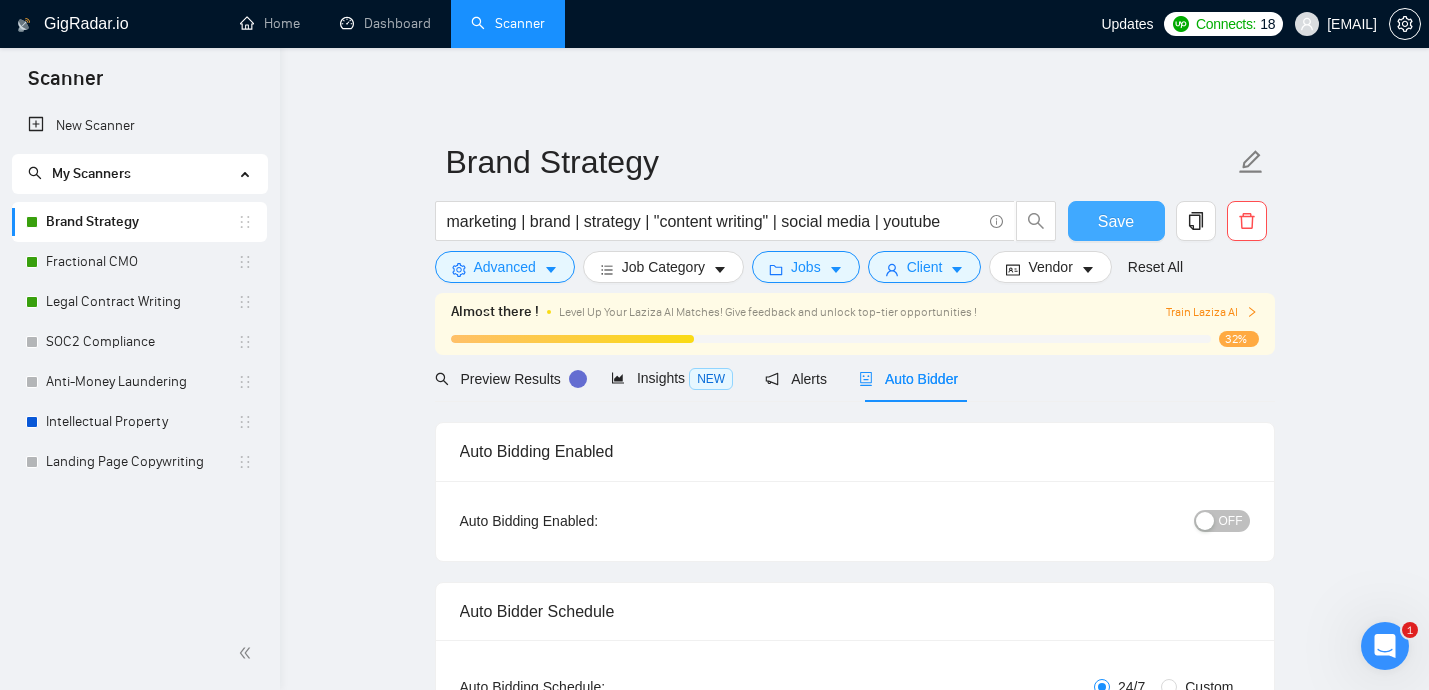 click on "Save" at bounding box center (1116, 221) 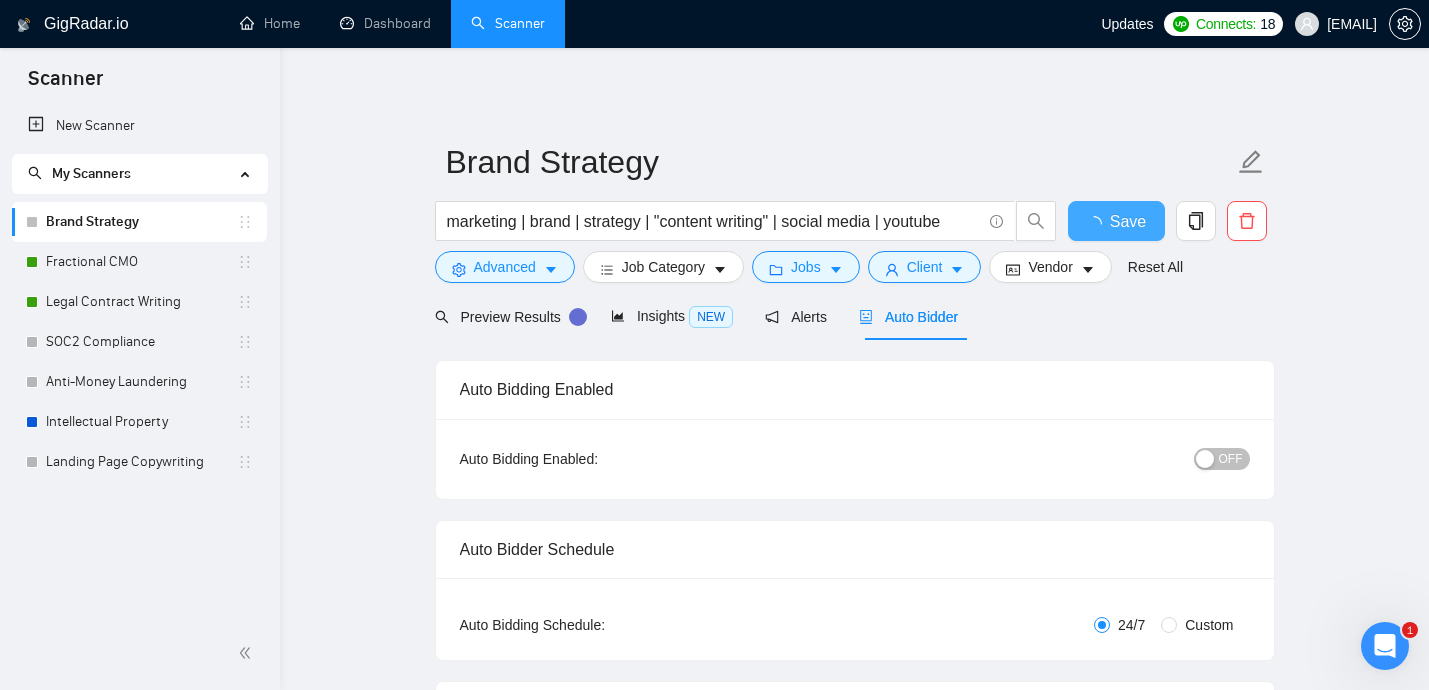 type 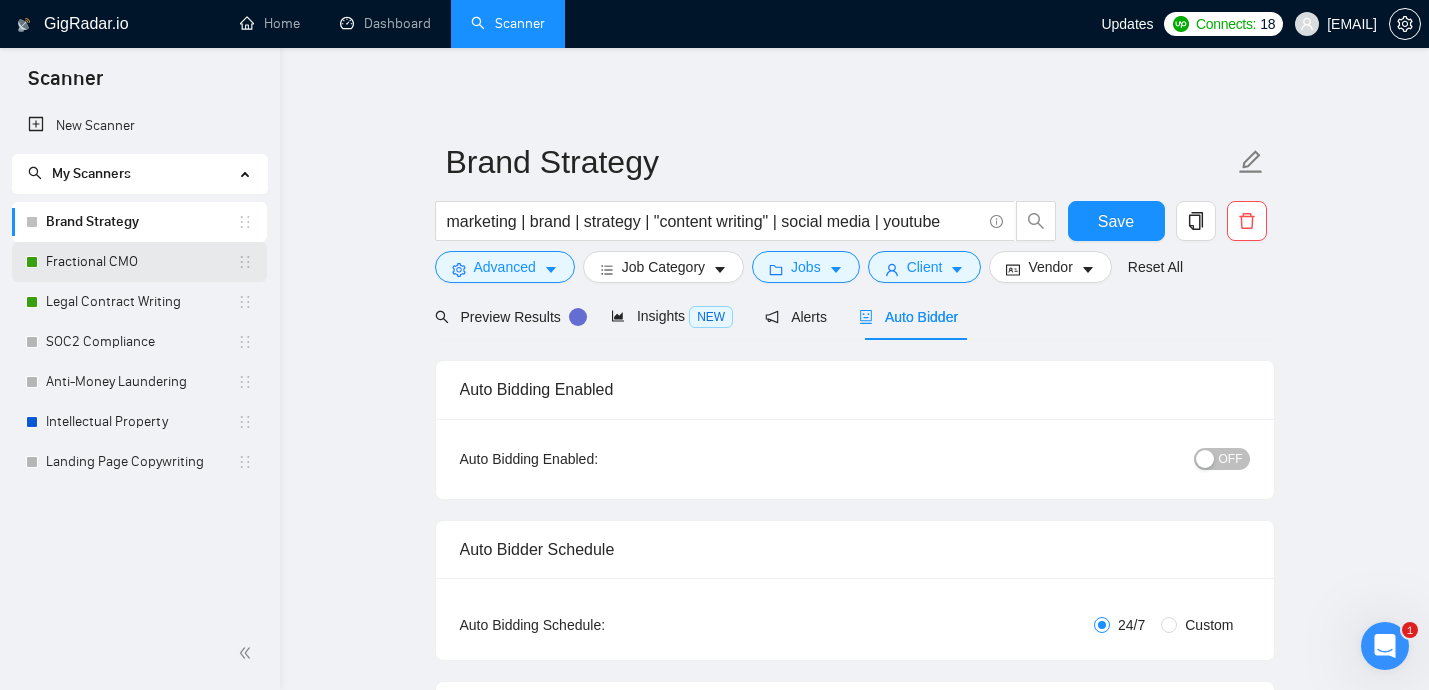 click on "Fractional CMO" at bounding box center [141, 262] 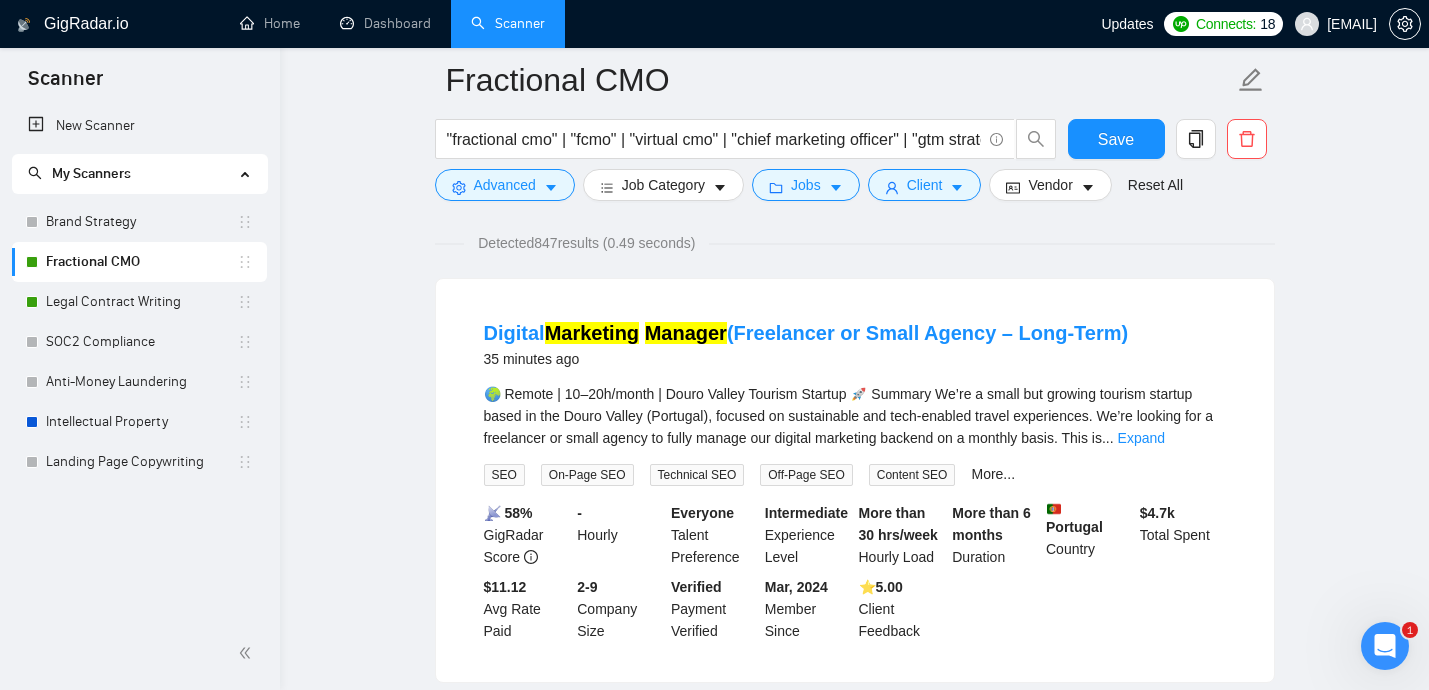 scroll, scrollTop: 138, scrollLeft: 0, axis: vertical 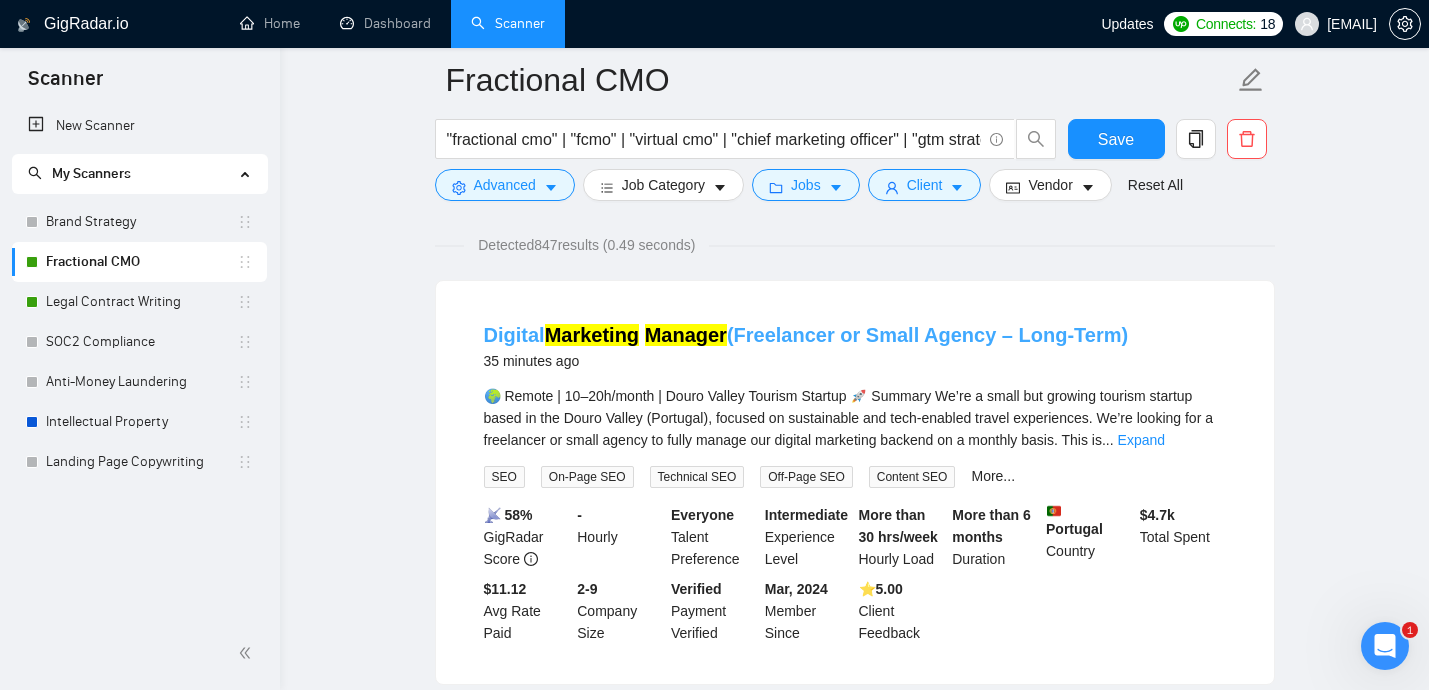 click on "Digital  Marketing   Manager  (Freelancer or Small Agency – Long-Term)" at bounding box center (806, 335) 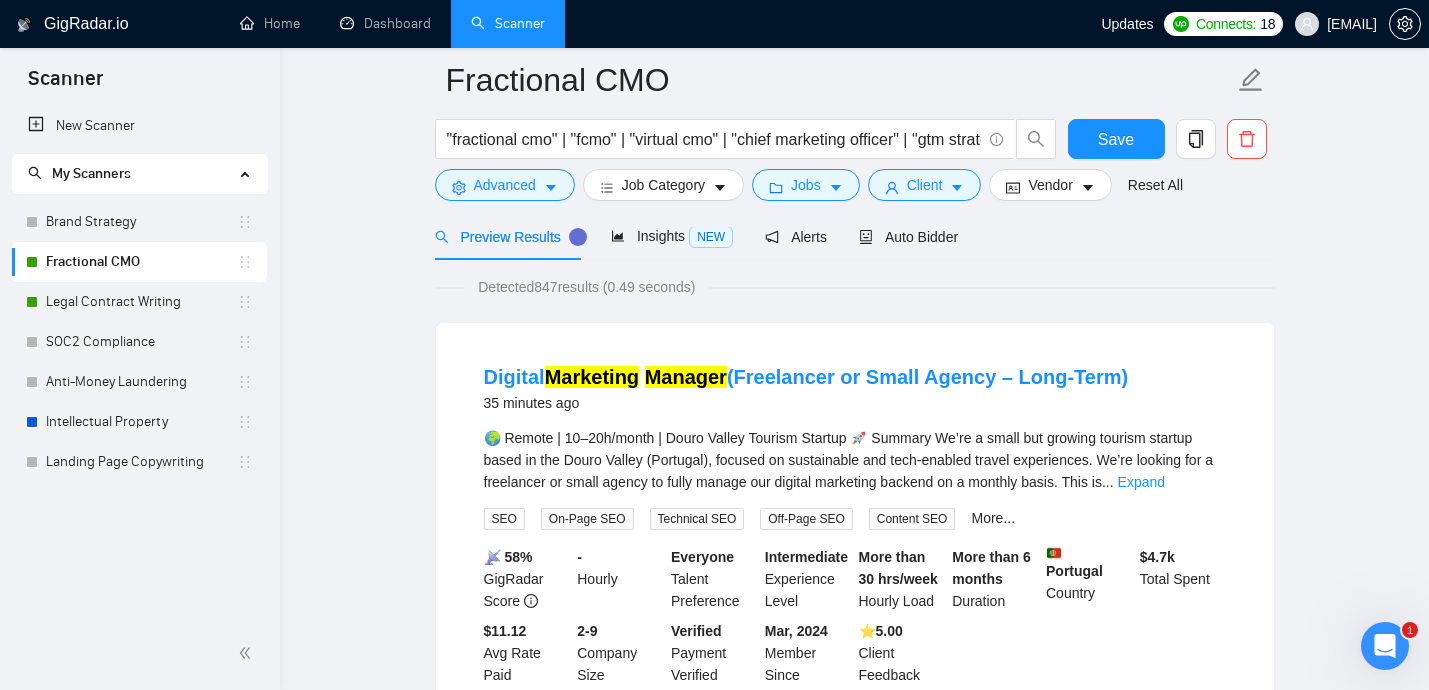 scroll, scrollTop: 95, scrollLeft: 0, axis: vertical 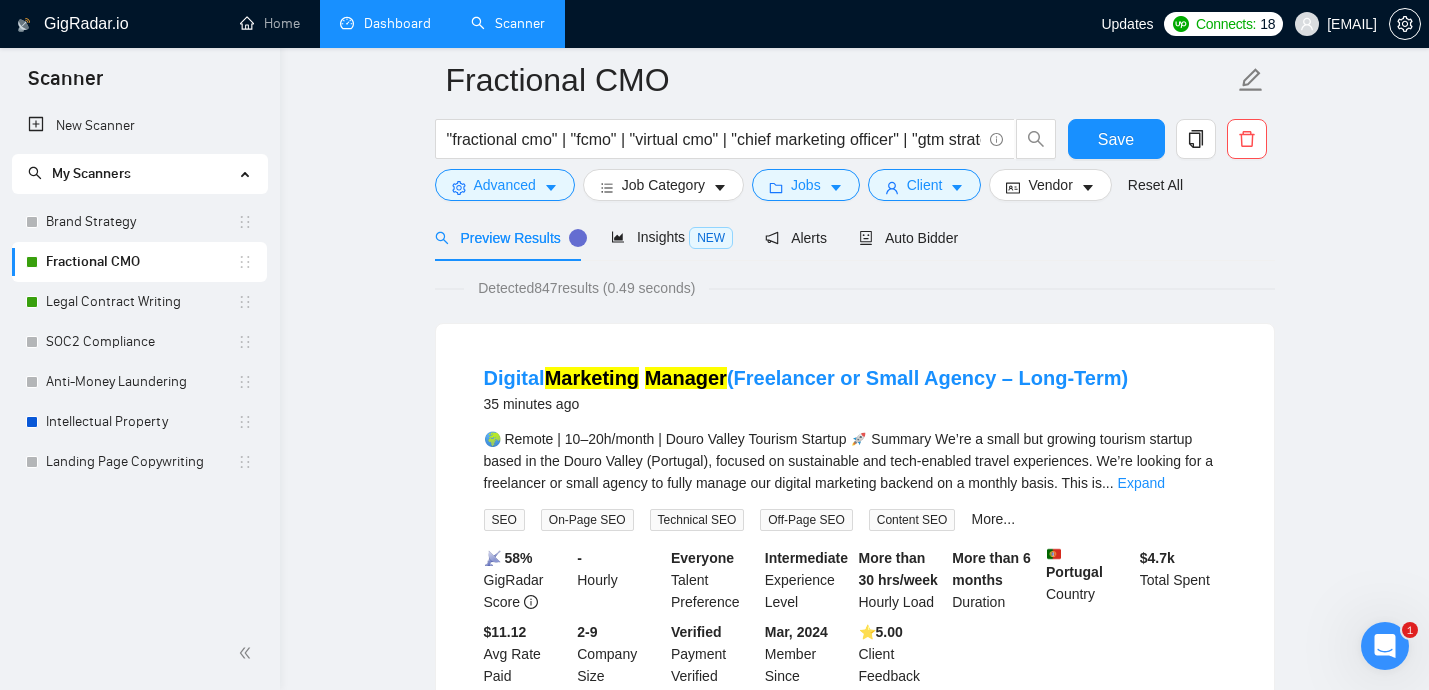 click on "Dashboard" at bounding box center (385, 23) 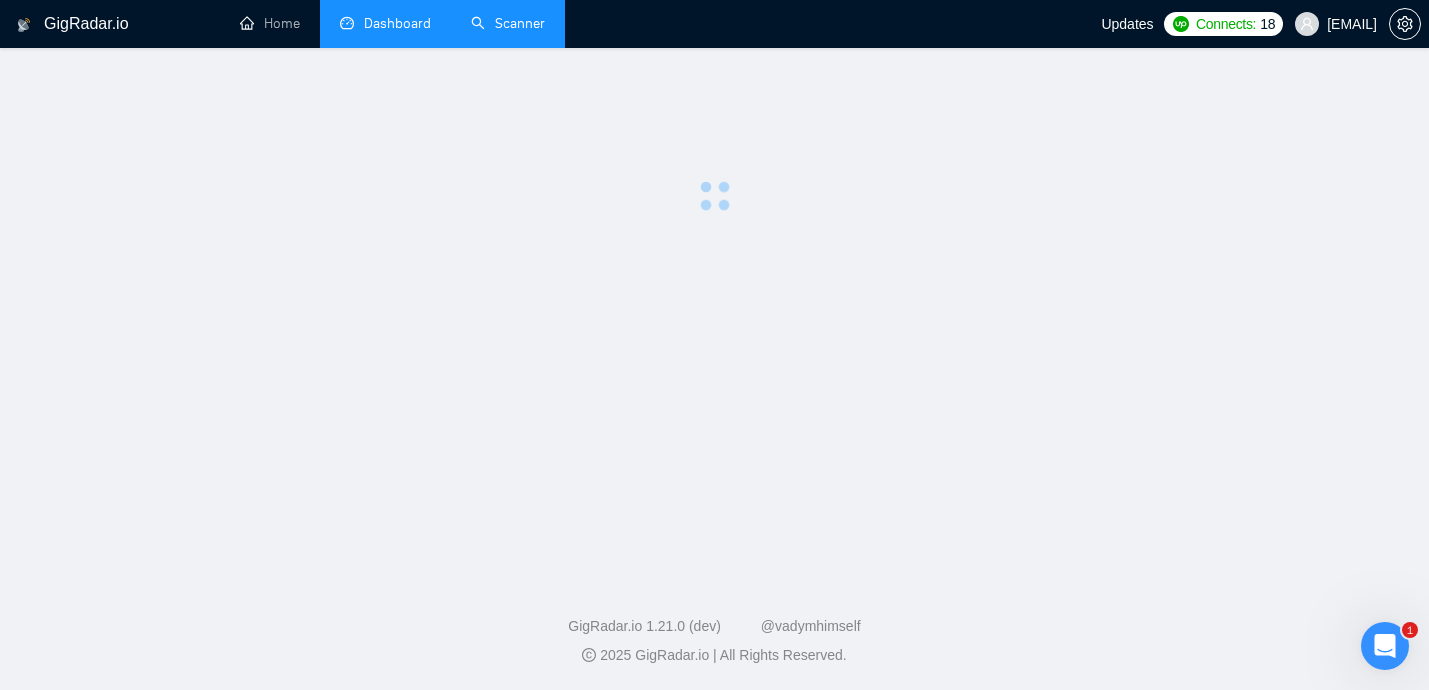 scroll, scrollTop: 0, scrollLeft: 0, axis: both 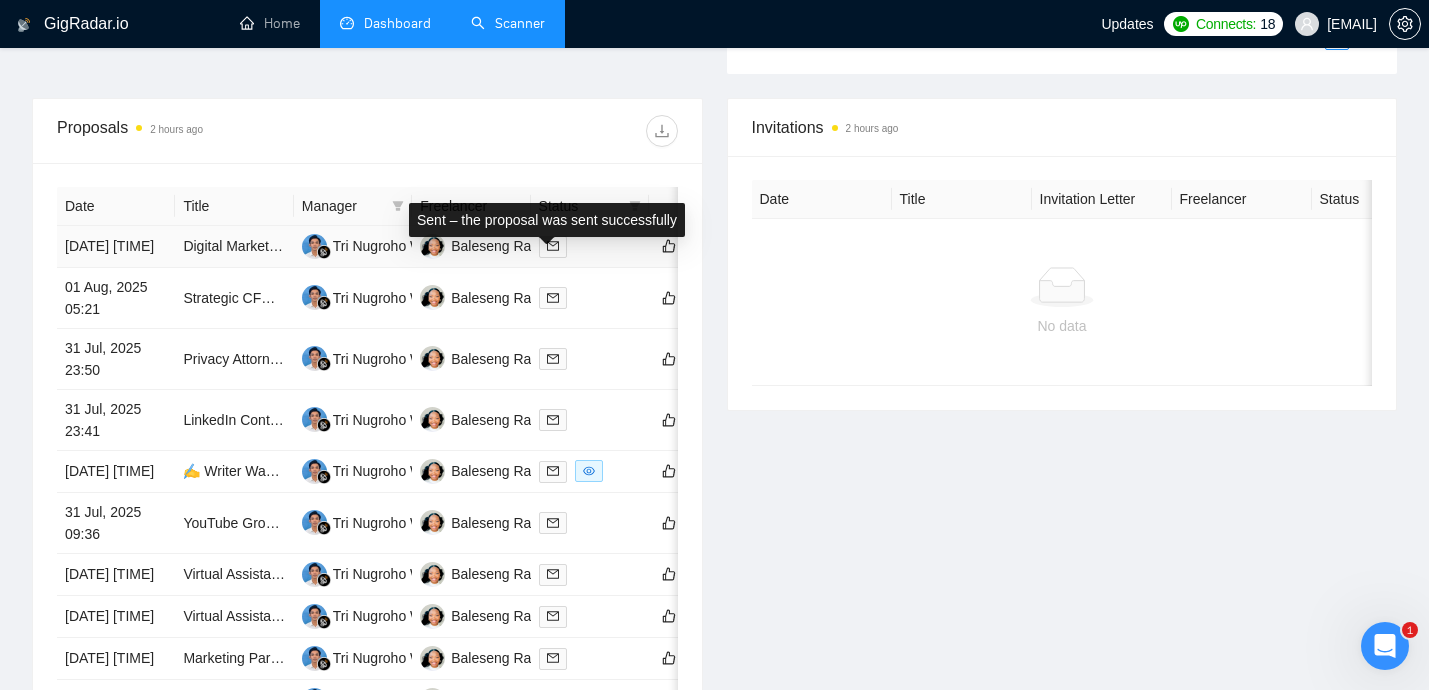 click 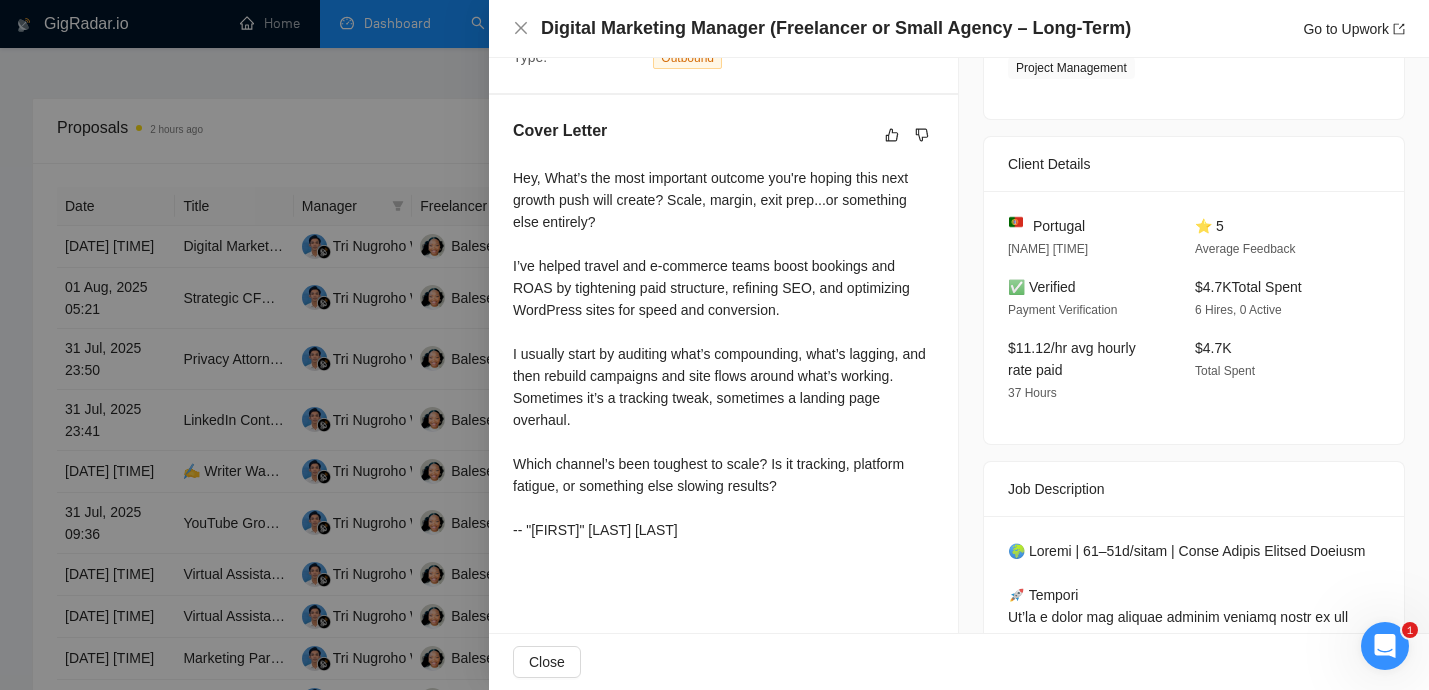 scroll, scrollTop: 462, scrollLeft: 0, axis: vertical 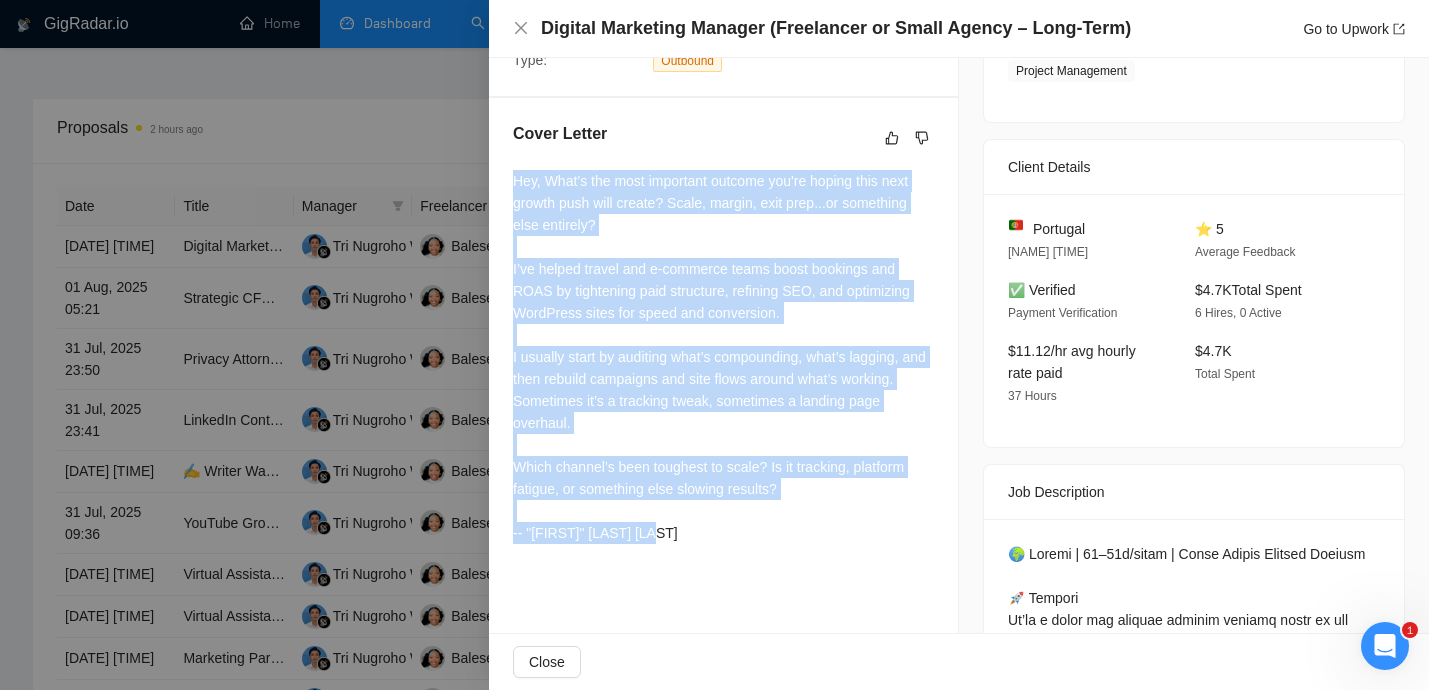 drag, startPoint x: 513, startPoint y: 173, endPoint x: 780, endPoint y: 545, distance: 457.90063 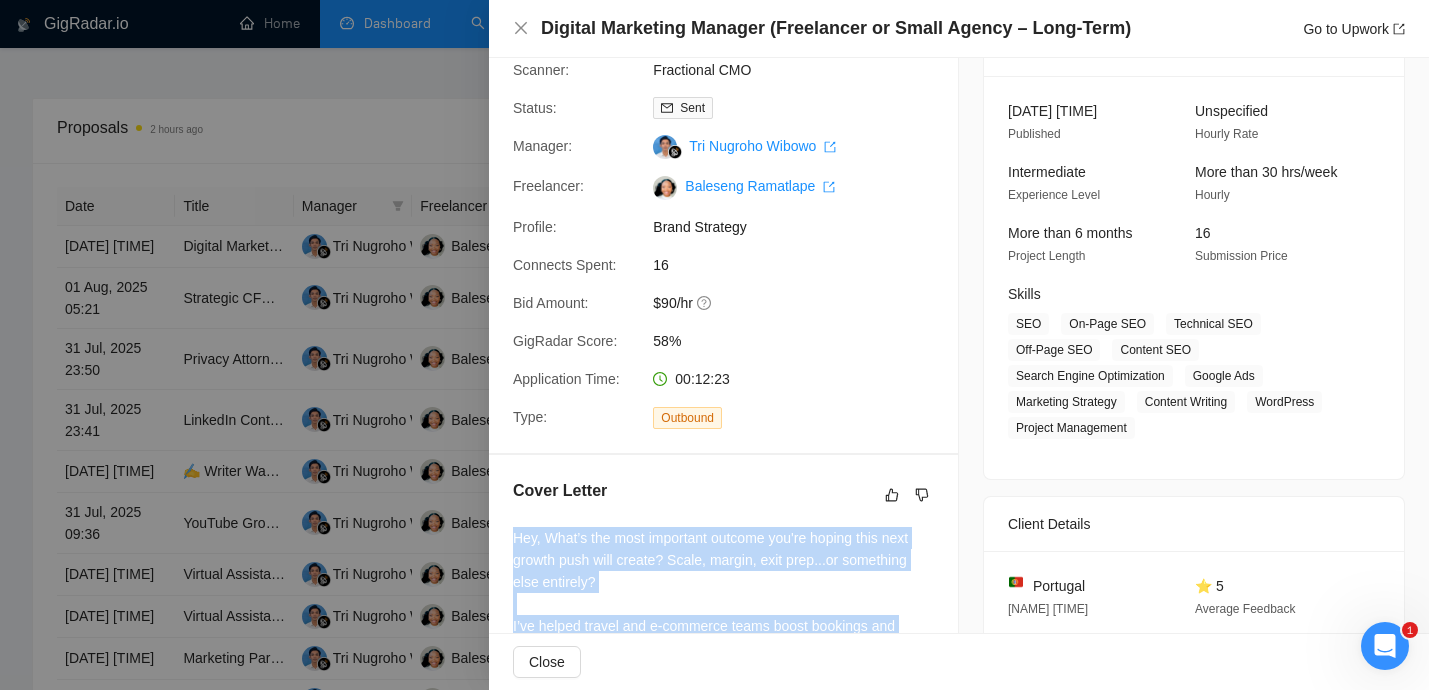 scroll, scrollTop: 91, scrollLeft: 0, axis: vertical 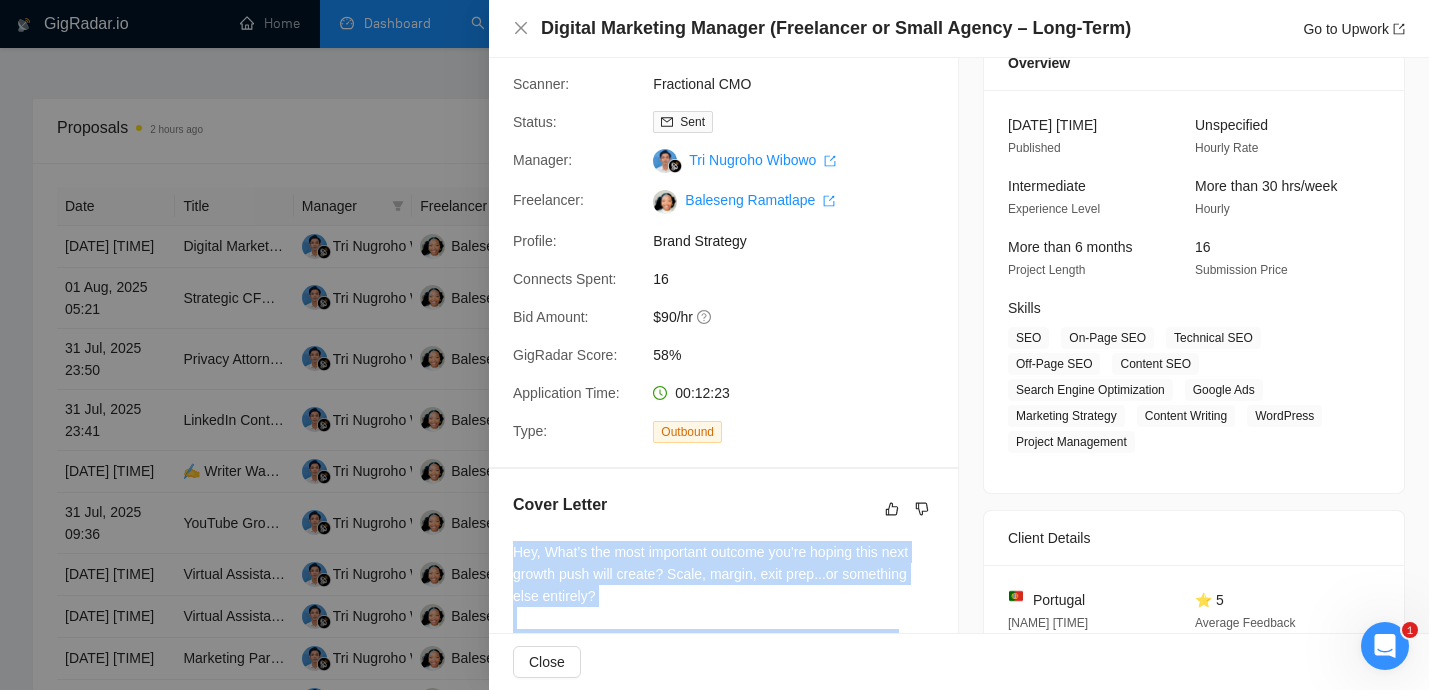 click on "Outbound" at bounding box center (750, 431) 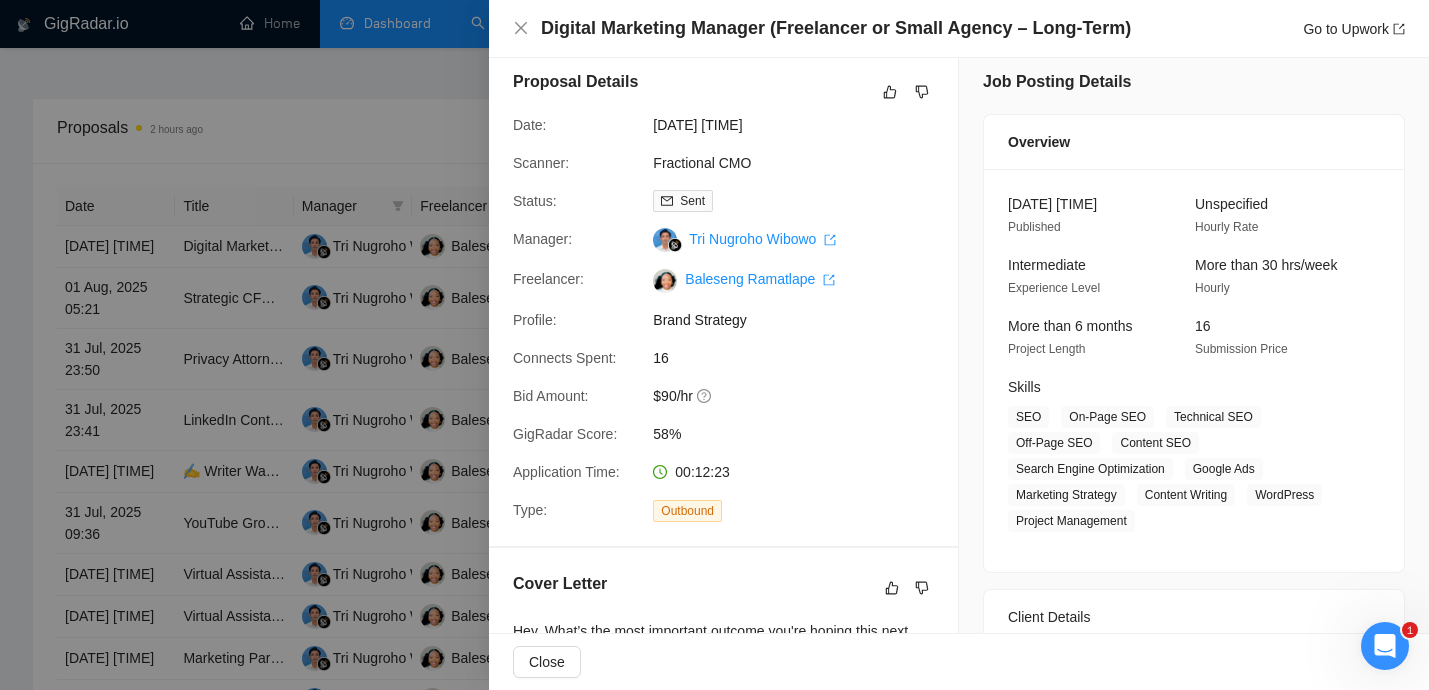 scroll, scrollTop: 0, scrollLeft: 0, axis: both 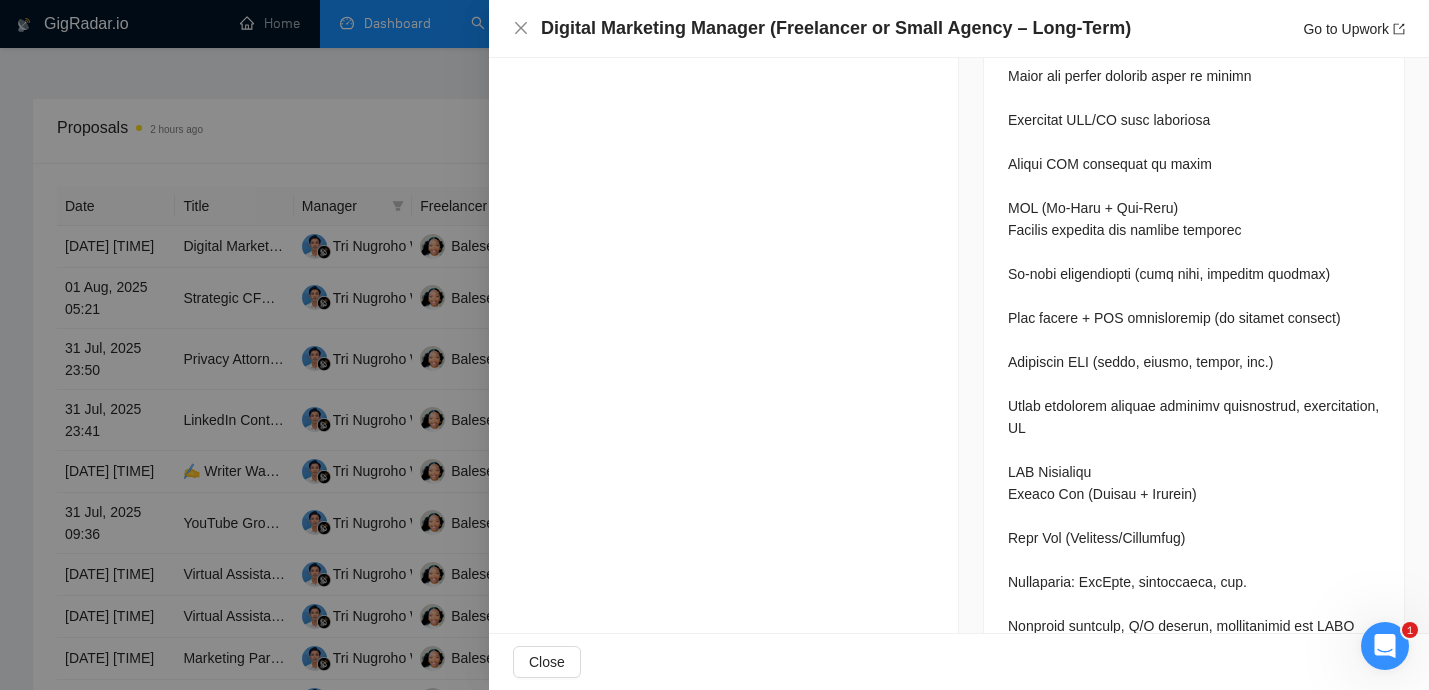 drag, startPoint x: 517, startPoint y: 92, endPoint x: 845, endPoint y: 251, distance: 364.50653 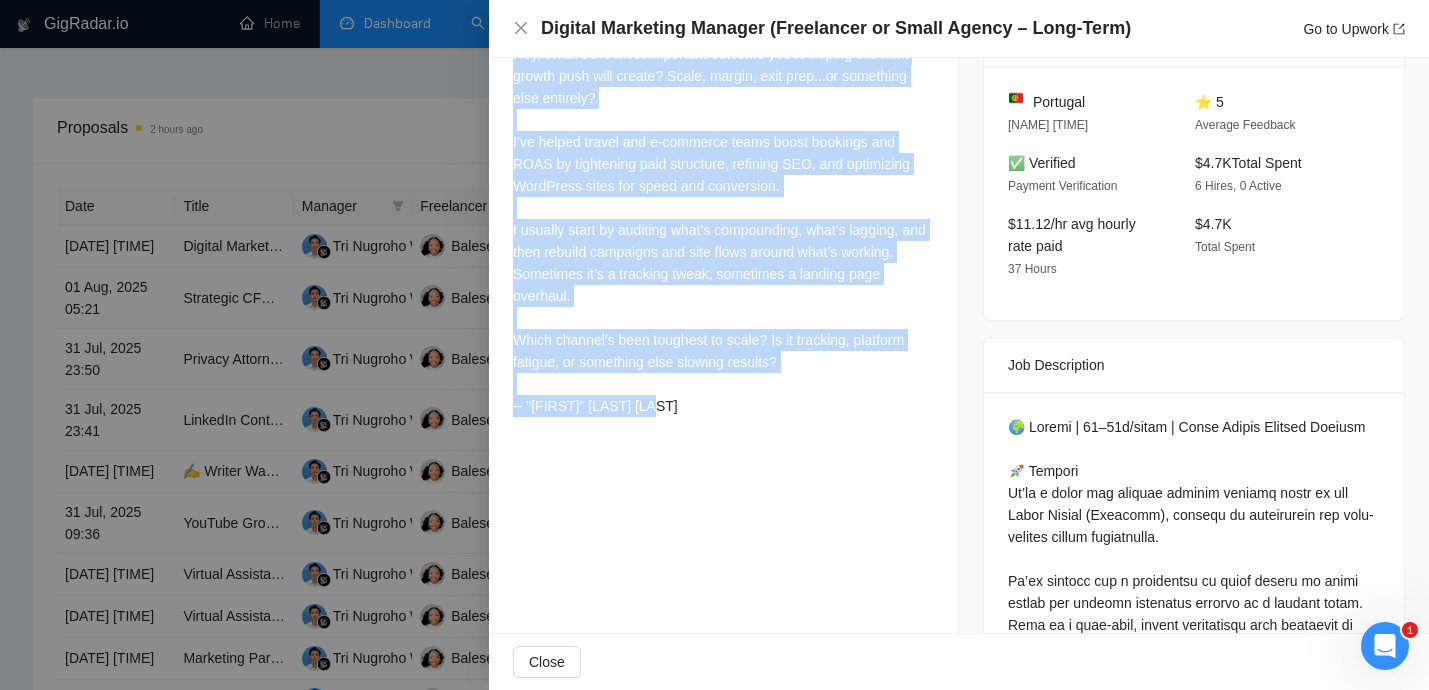 scroll, scrollTop: 566, scrollLeft: 0, axis: vertical 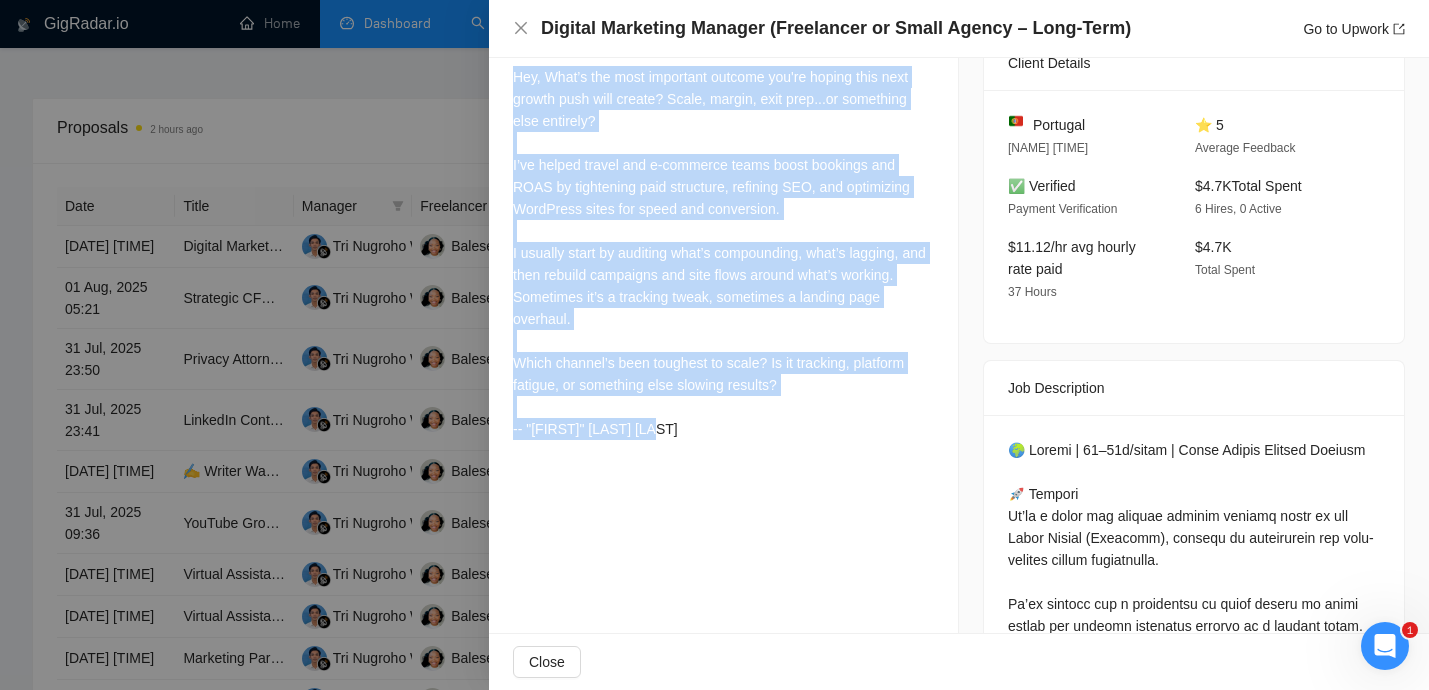 copy on "Proposal Details Date: [DATE] [TIME] Scanner: Fractional CMO Status: Sent     Manager: [FIRST] [LAST]   [LAST]   Freelancer: [FIRST] [LAST]   Profile: Brand Strategy Connects Spent: 16 Bid Amount: $90/hr GigRadar Score: 58% Application Time: 00:12:23 Type: Outbound Cover Letter Hey, What’s the most important outcome you're hoping this next growth push will create? Scale, margin, exit prep...or something else entirely?
I’ve helped travel and e-commerce teams boost bookings and ROAS by tightening paid structure, refining SEO, and optimizing WordPress sites for speed and conversion.
I usually start by auditing what’s compounding, what’s lagging, and then rebuild campaigns and site flows around what’s working. Sometimes it’s a tracking tweak, sometimes a landing page overhaul.
Which channel’s been toughest to scale? Is it tracking, platform fatigue, or something else slowing results?
-- "[FIRST]" [LAST] [LAST]" 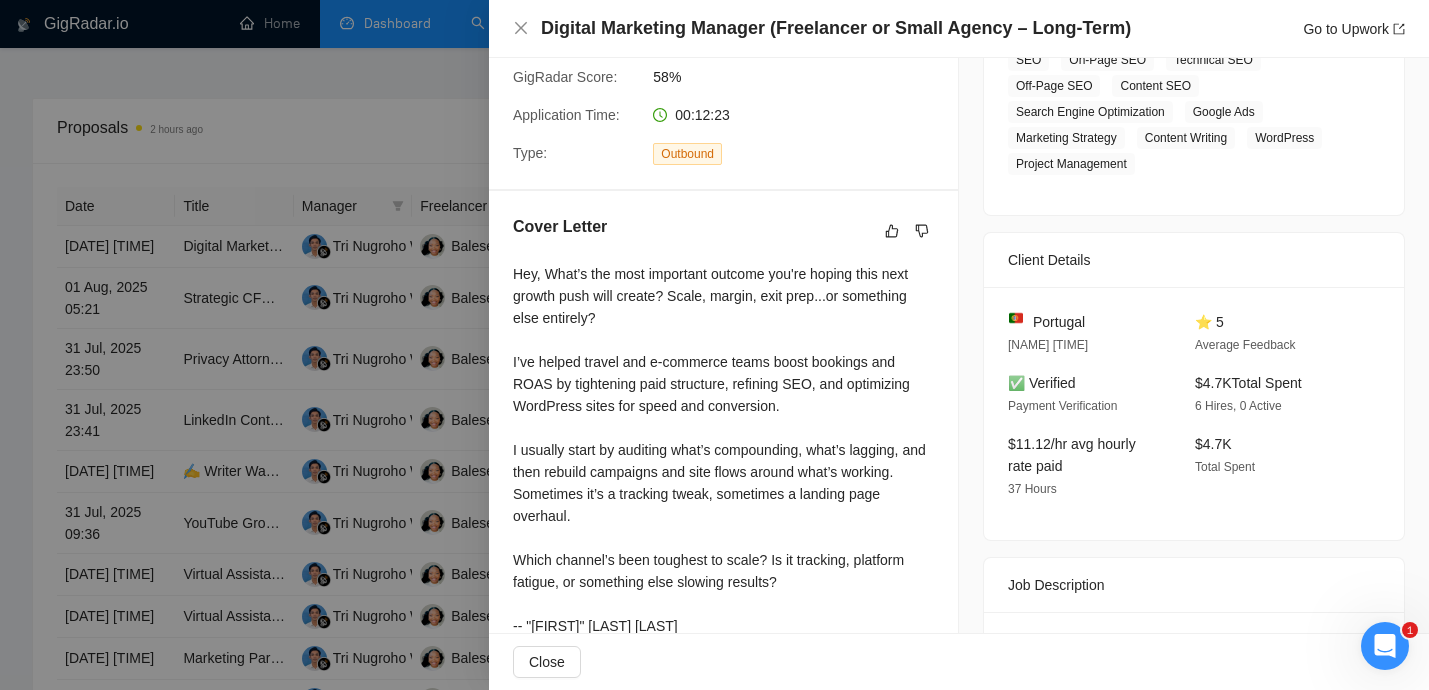 scroll, scrollTop: 0, scrollLeft: 0, axis: both 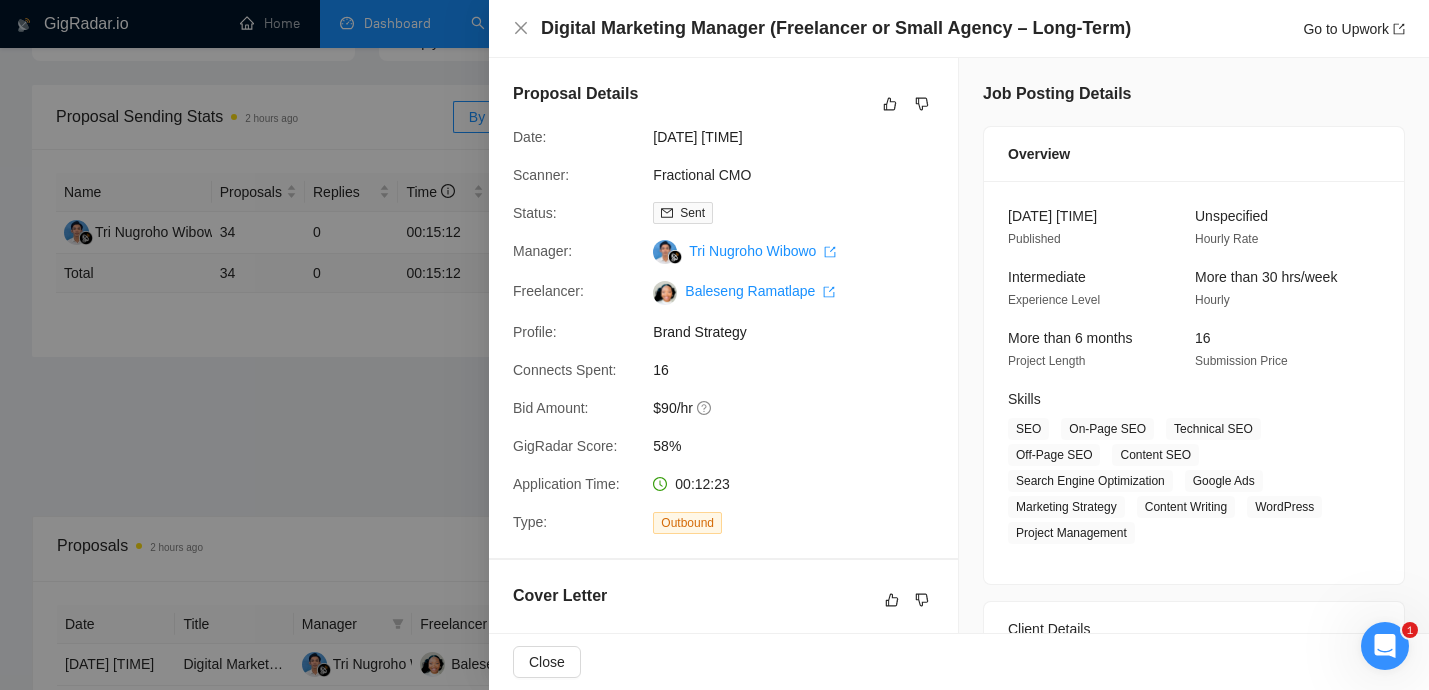 click at bounding box center (714, 345) 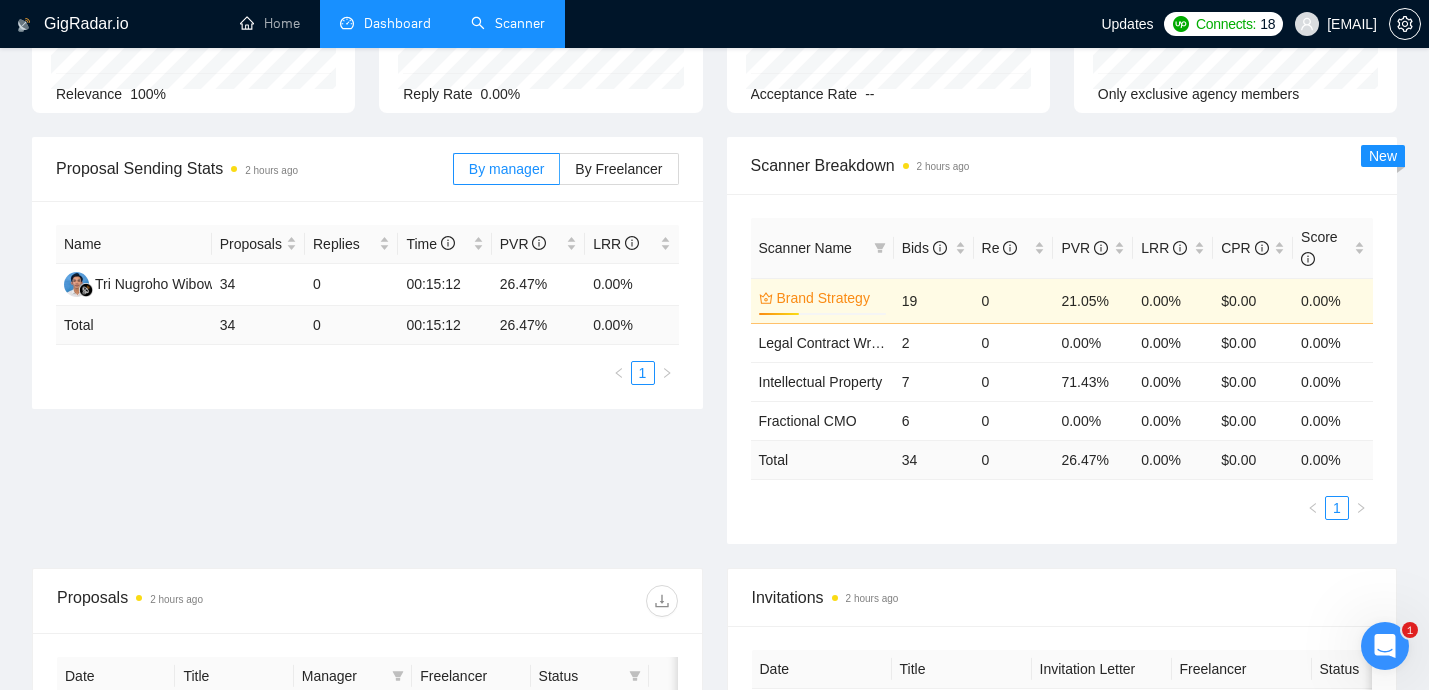 scroll, scrollTop: 216, scrollLeft: 0, axis: vertical 